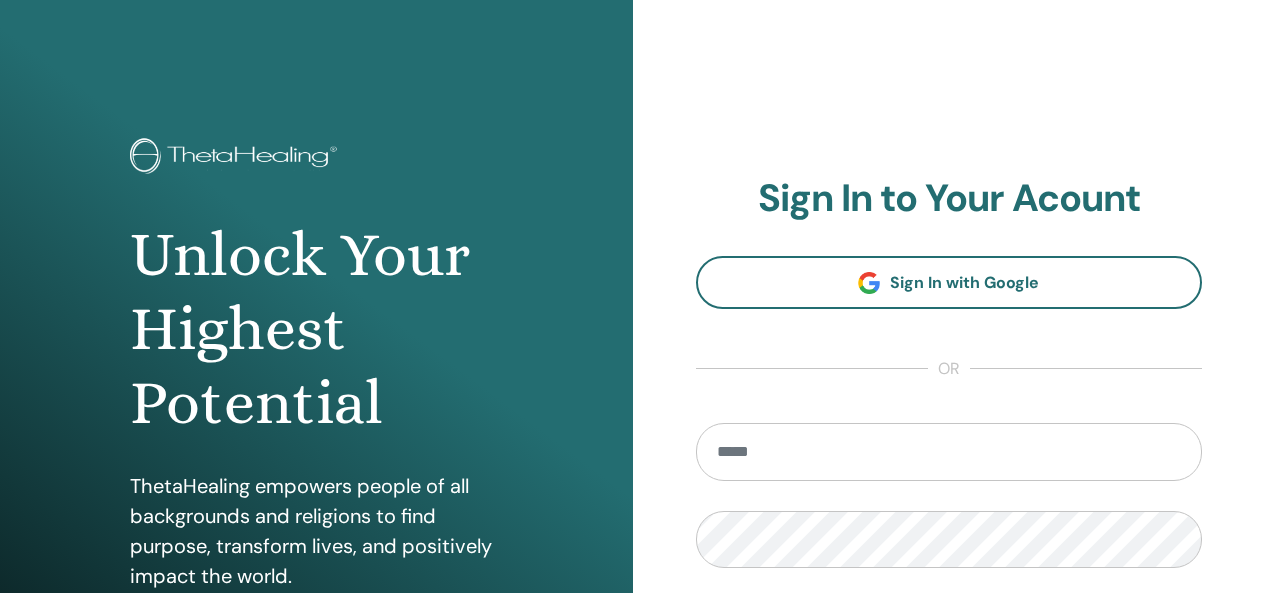 scroll, scrollTop: 0, scrollLeft: 0, axis: both 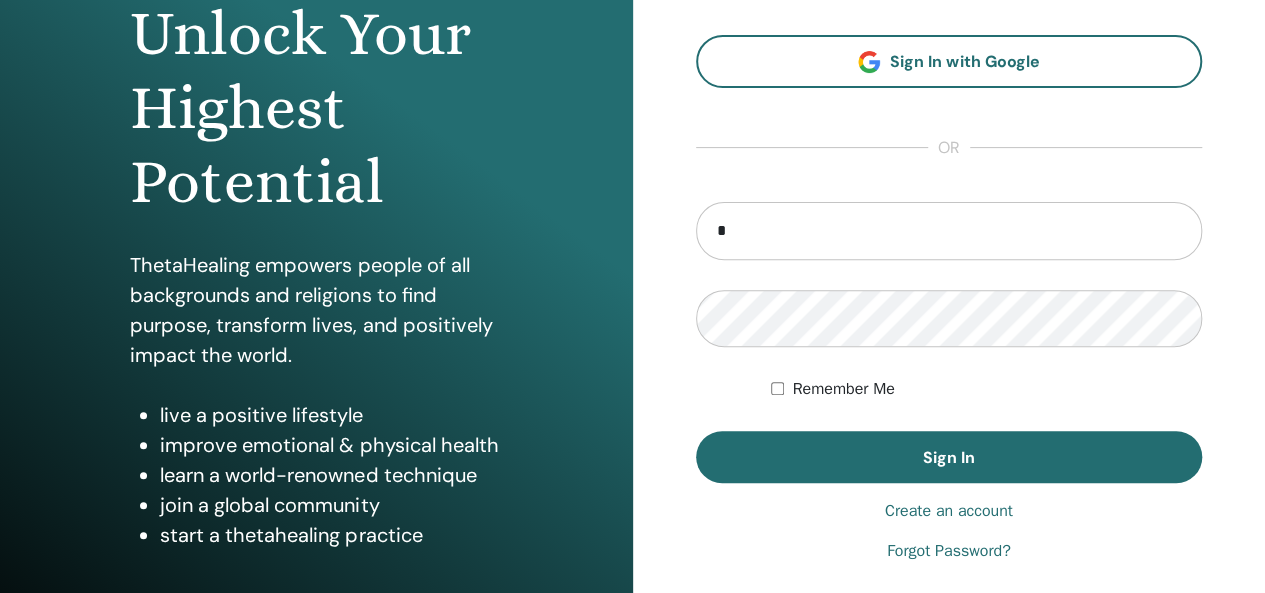 type on "**********" 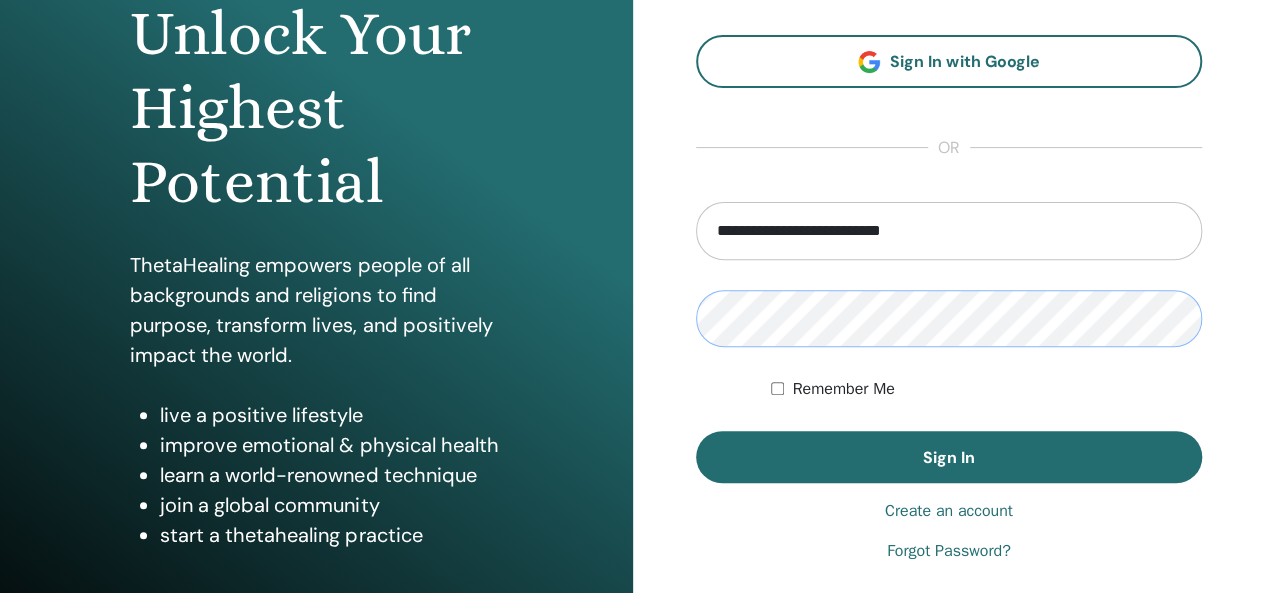 click on "Sign In" at bounding box center (949, 457) 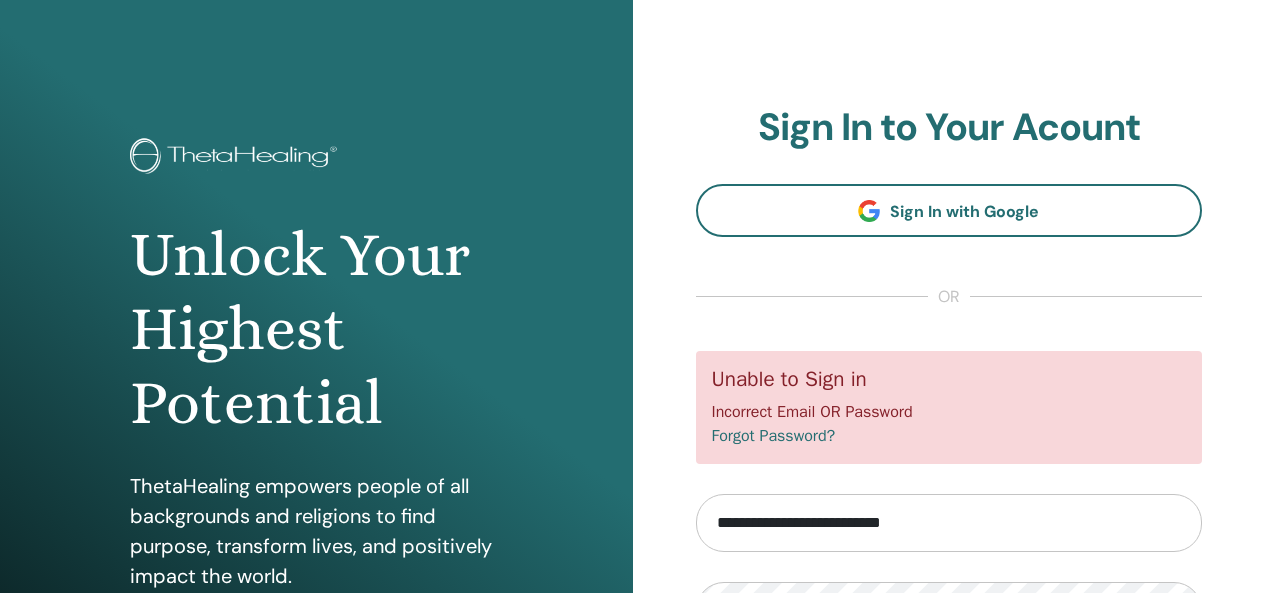 scroll, scrollTop: 0, scrollLeft: 0, axis: both 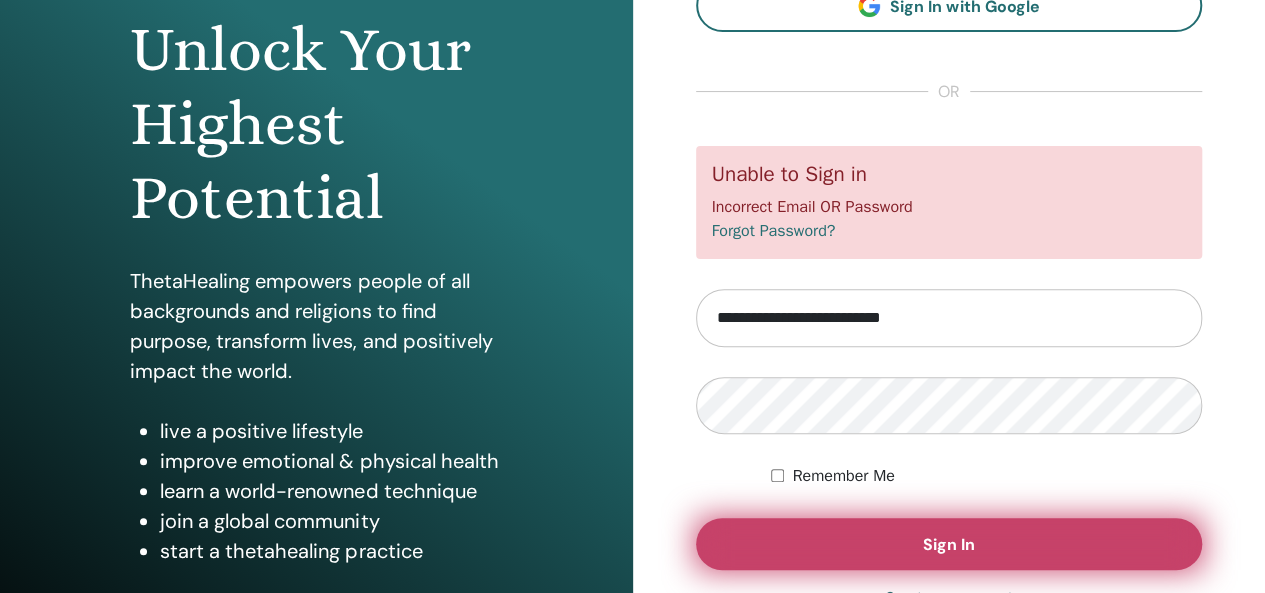 click on "Sign In" at bounding box center [949, 544] 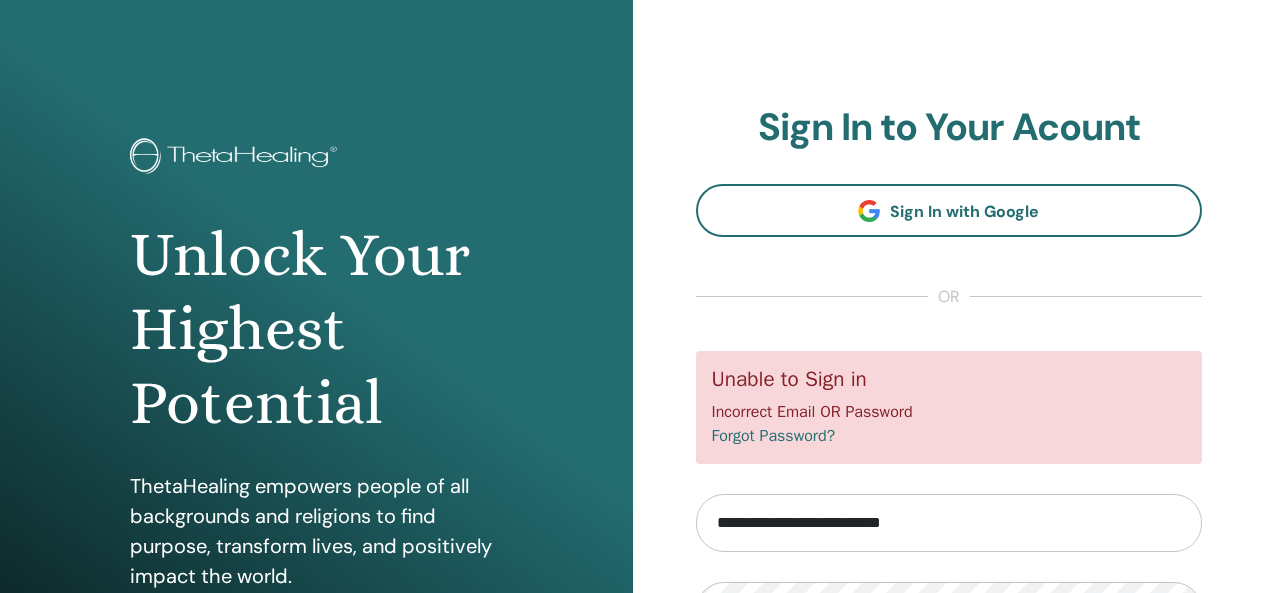 scroll, scrollTop: 0, scrollLeft: 0, axis: both 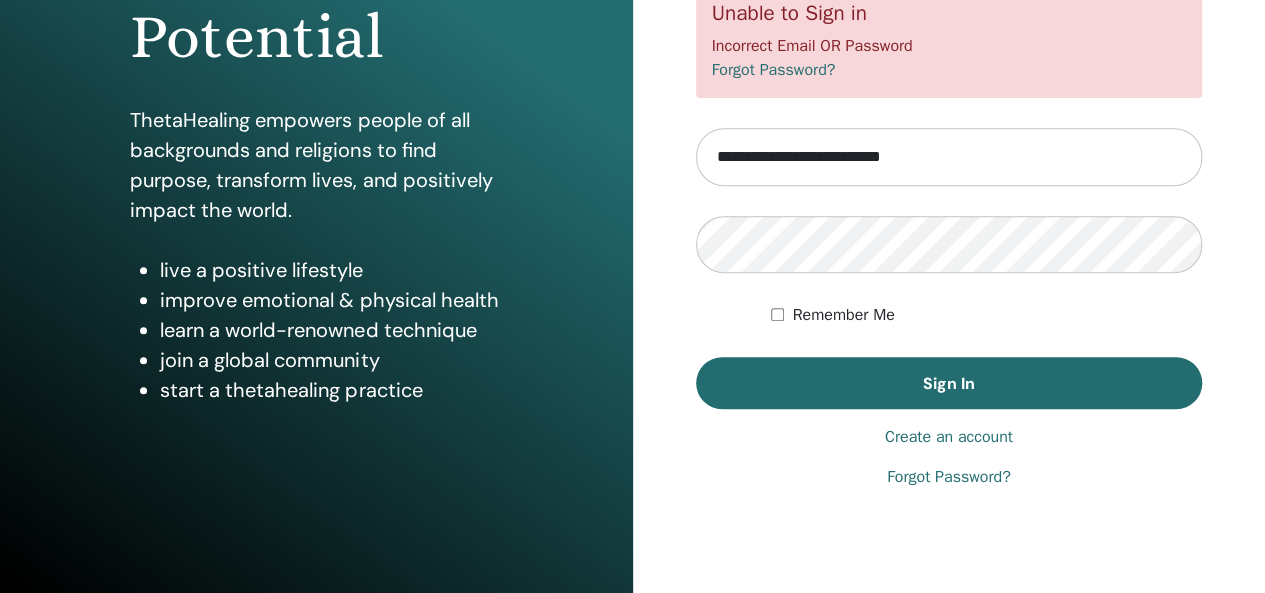 click on "Forgot Password?" at bounding box center (949, 477) 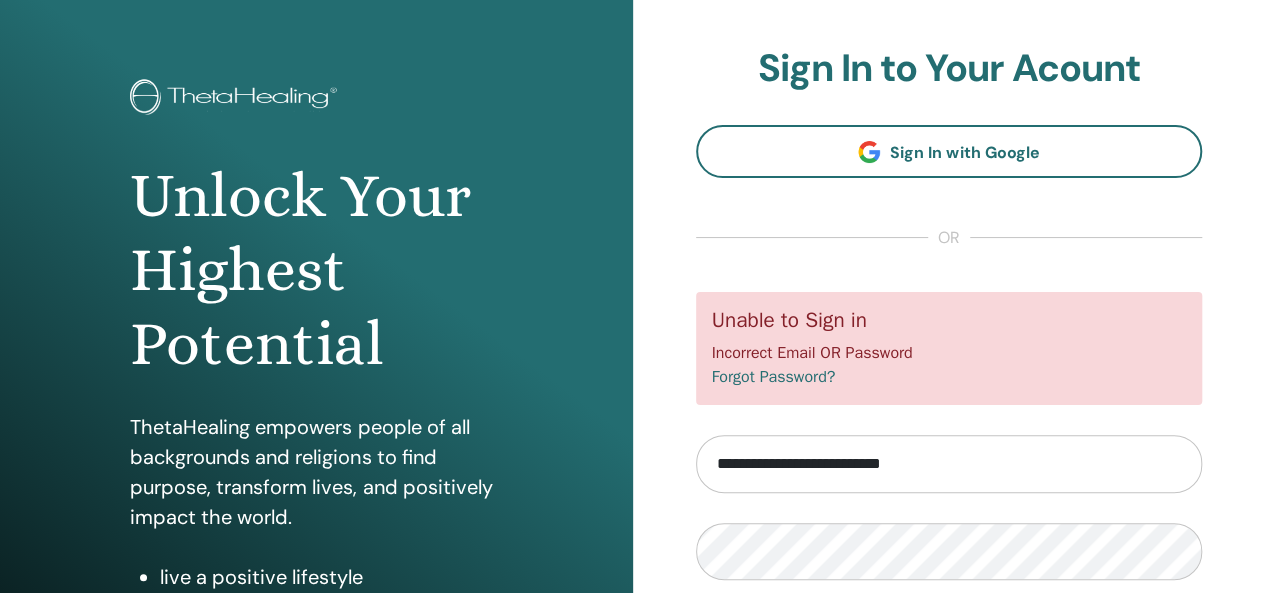 scroll, scrollTop: 0, scrollLeft: 0, axis: both 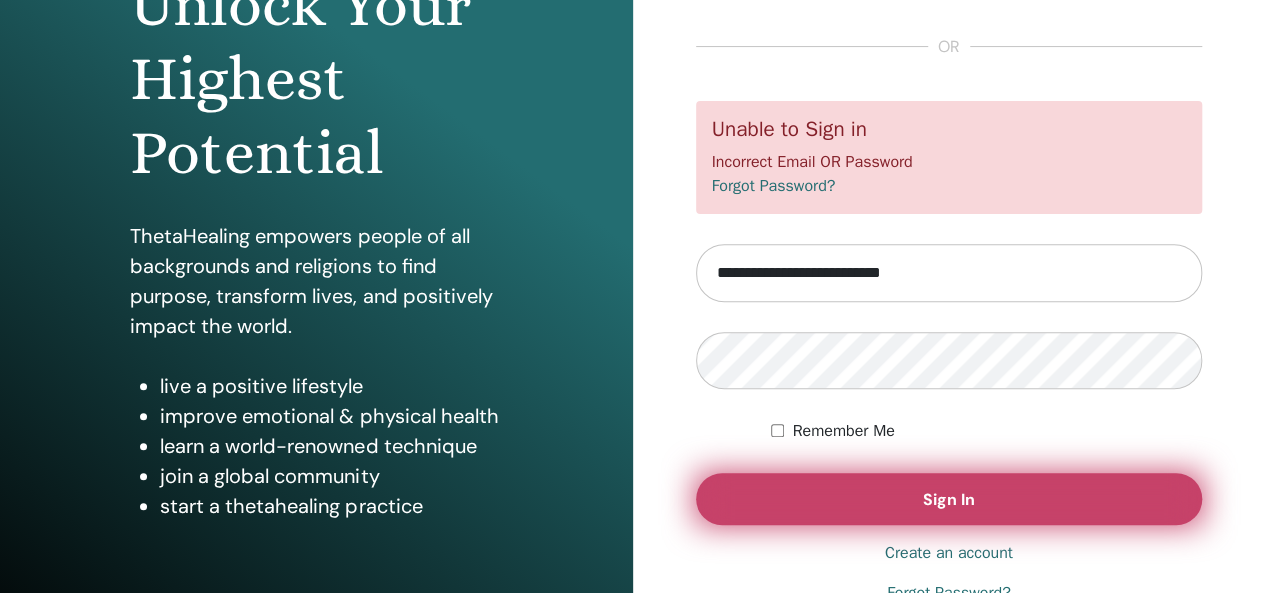 click on "Sign In" at bounding box center [949, 499] 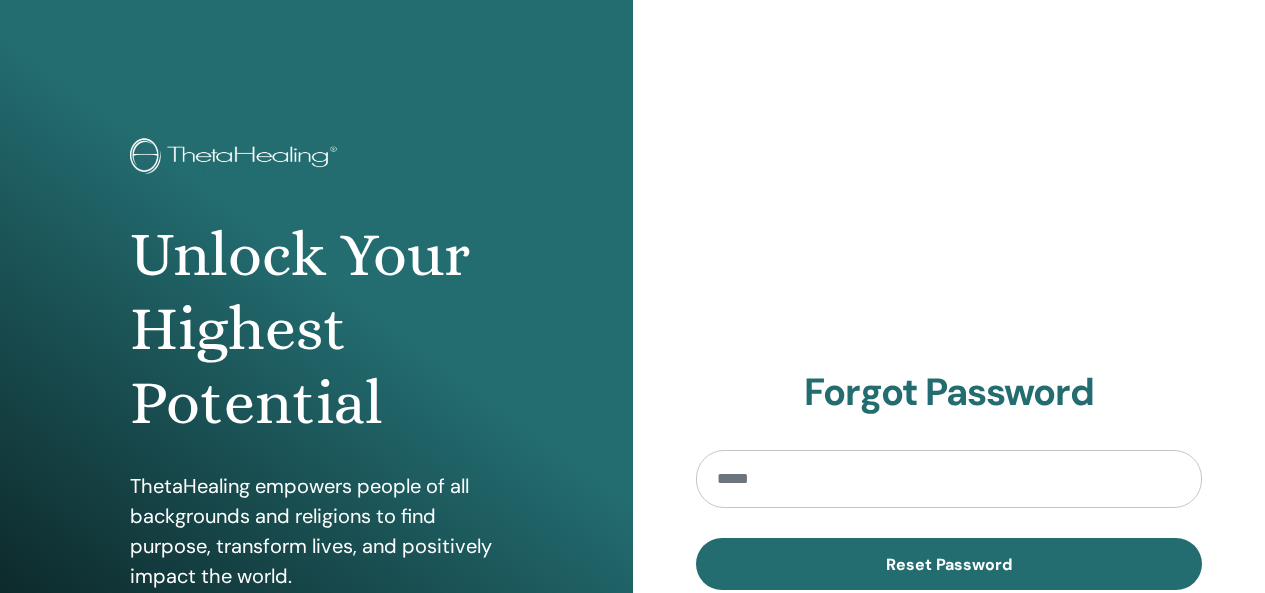 scroll, scrollTop: 0, scrollLeft: 0, axis: both 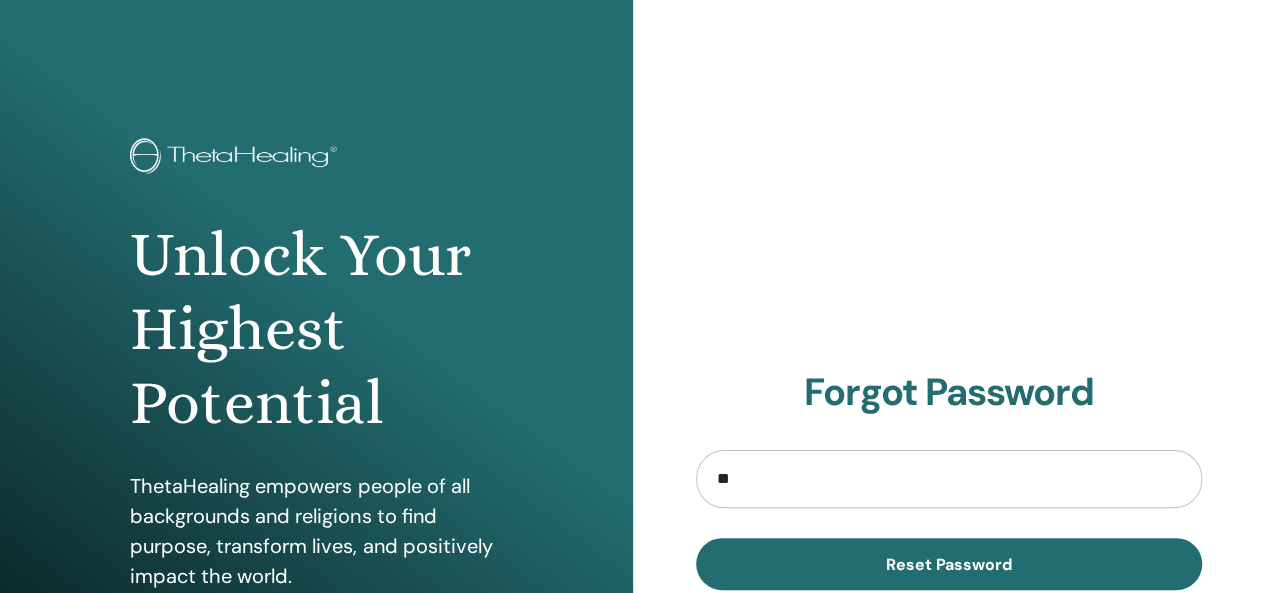 type on "**********" 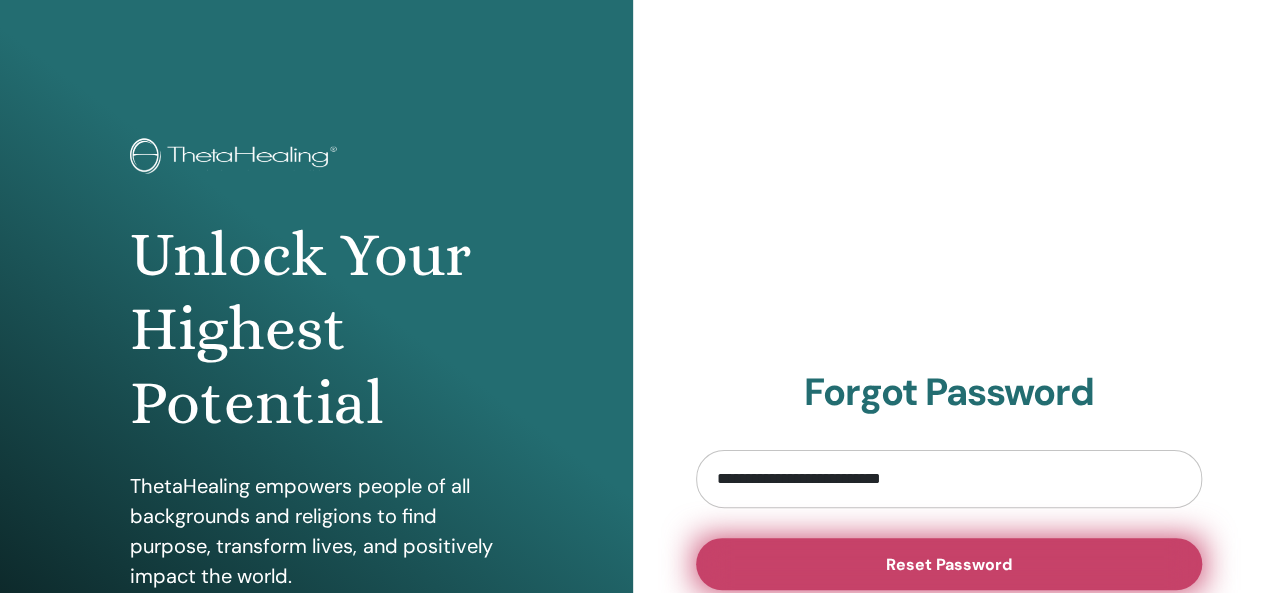 click on "Reset Password" at bounding box center [949, 564] 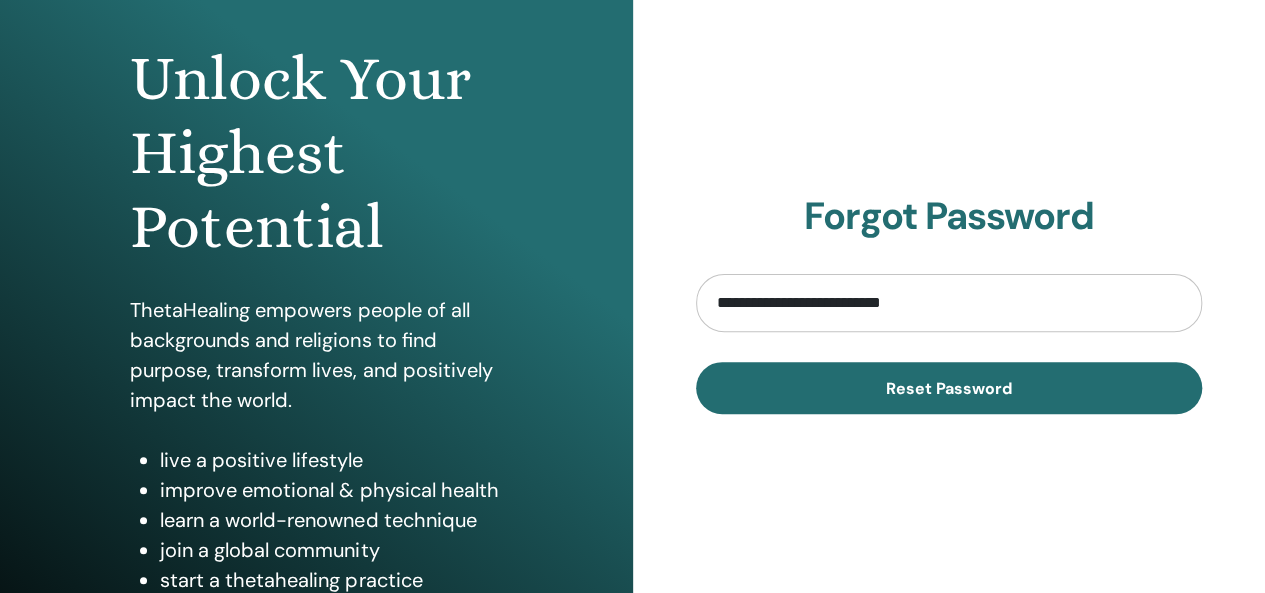 scroll, scrollTop: 245, scrollLeft: 0, axis: vertical 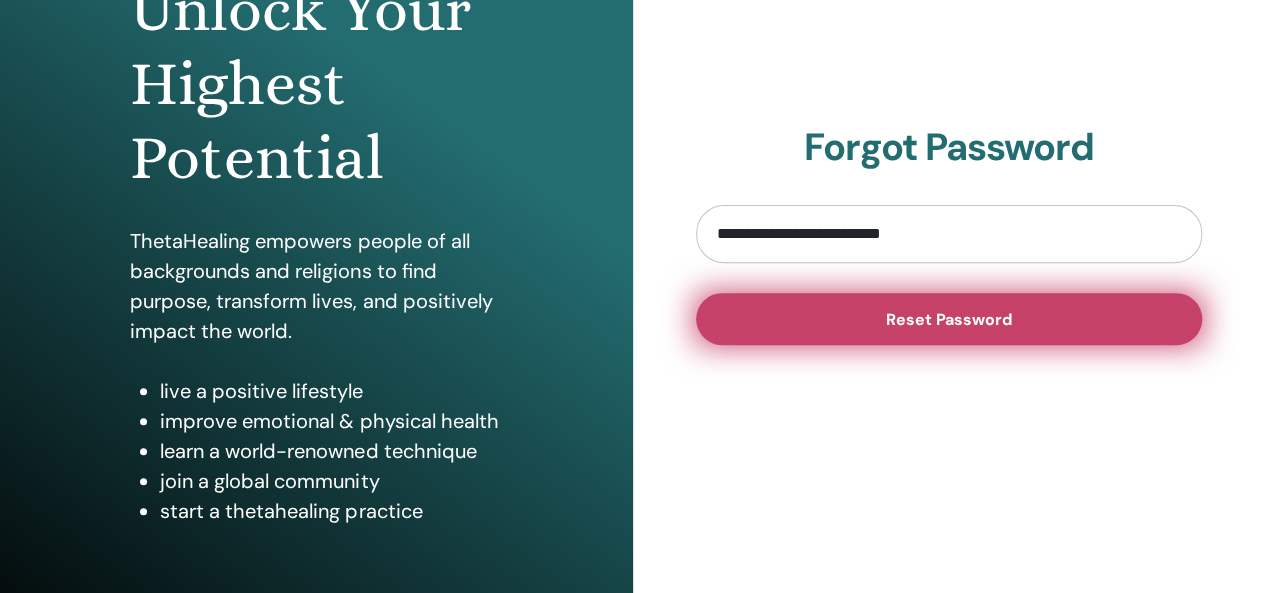 click on "Reset Password" at bounding box center (949, 319) 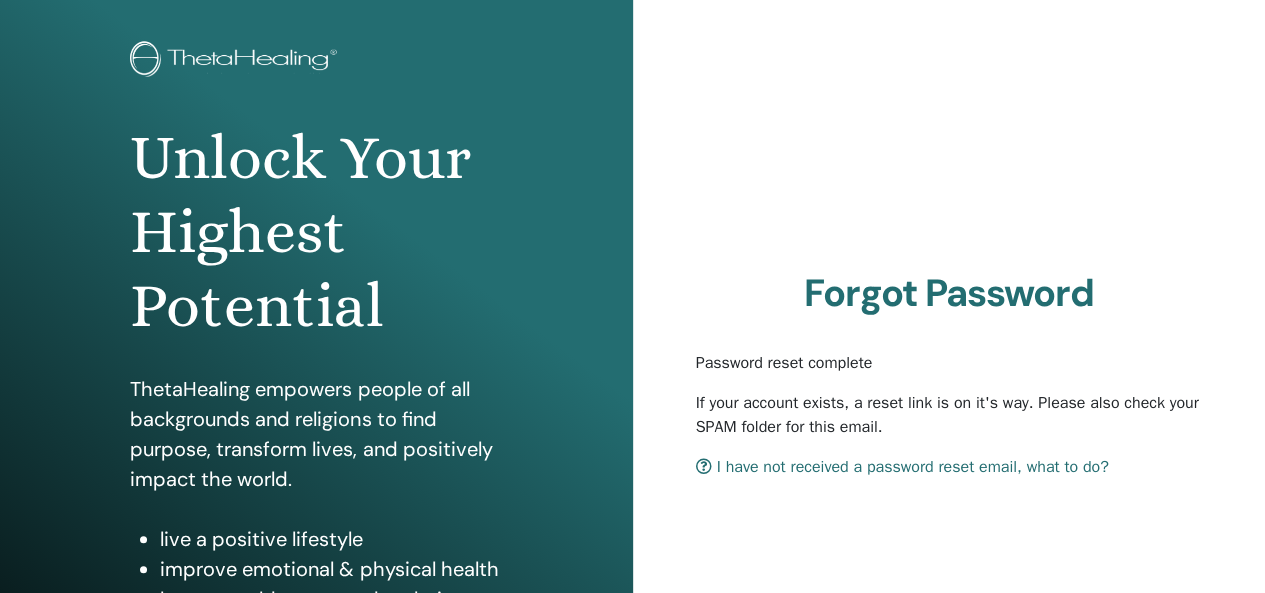 scroll, scrollTop: 280, scrollLeft: 0, axis: vertical 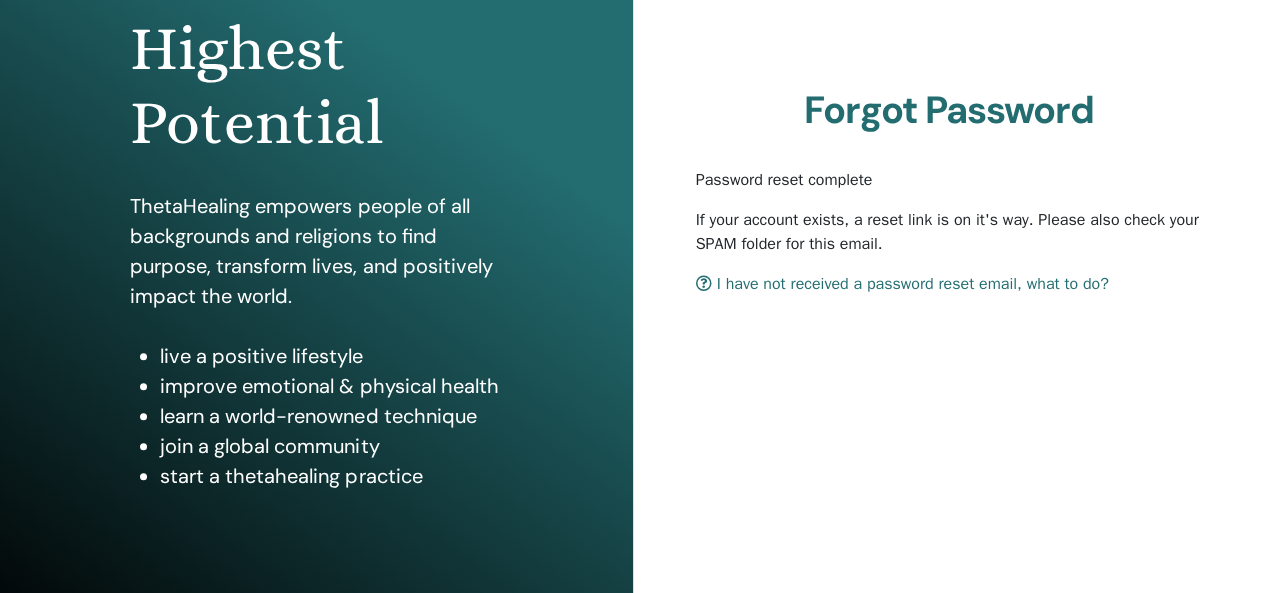 click on "I have not received a password reset email, what to do?" at bounding box center [902, 284] 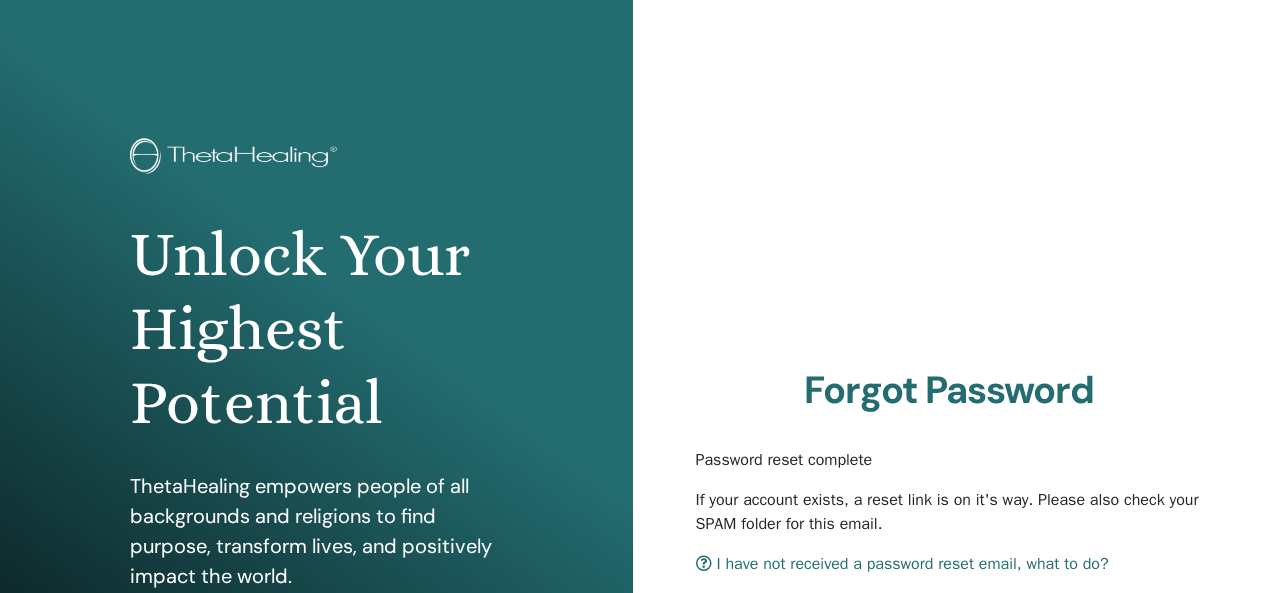 scroll, scrollTop: 0, scrollLeft: 0, axis: both 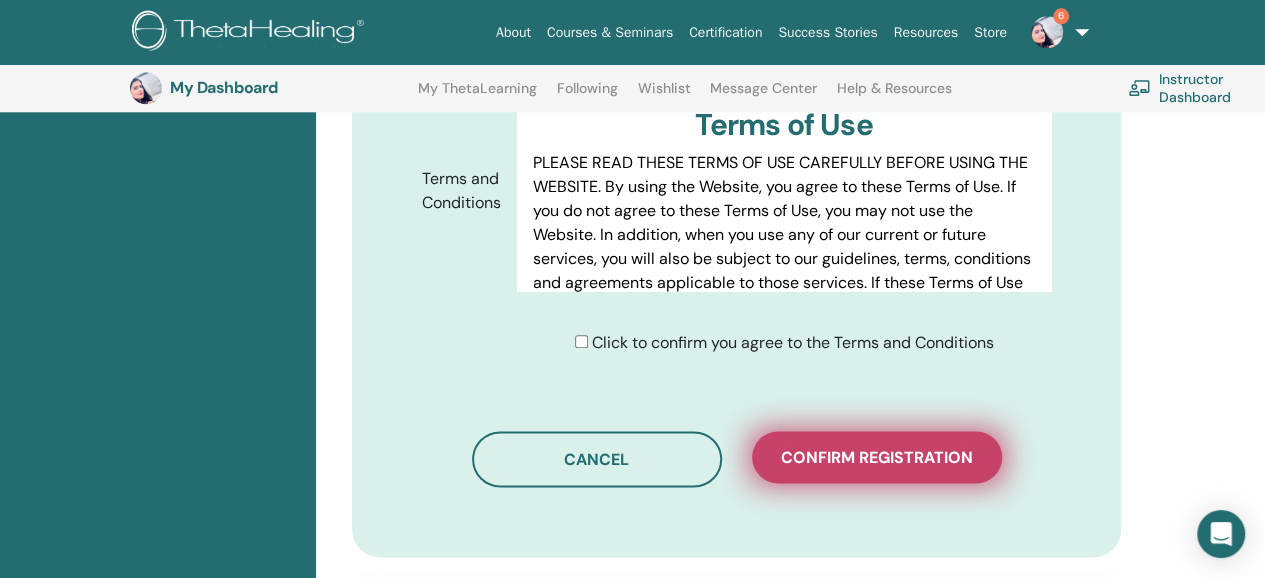 click on "Confirm registration" at bounding box center (877, 457) 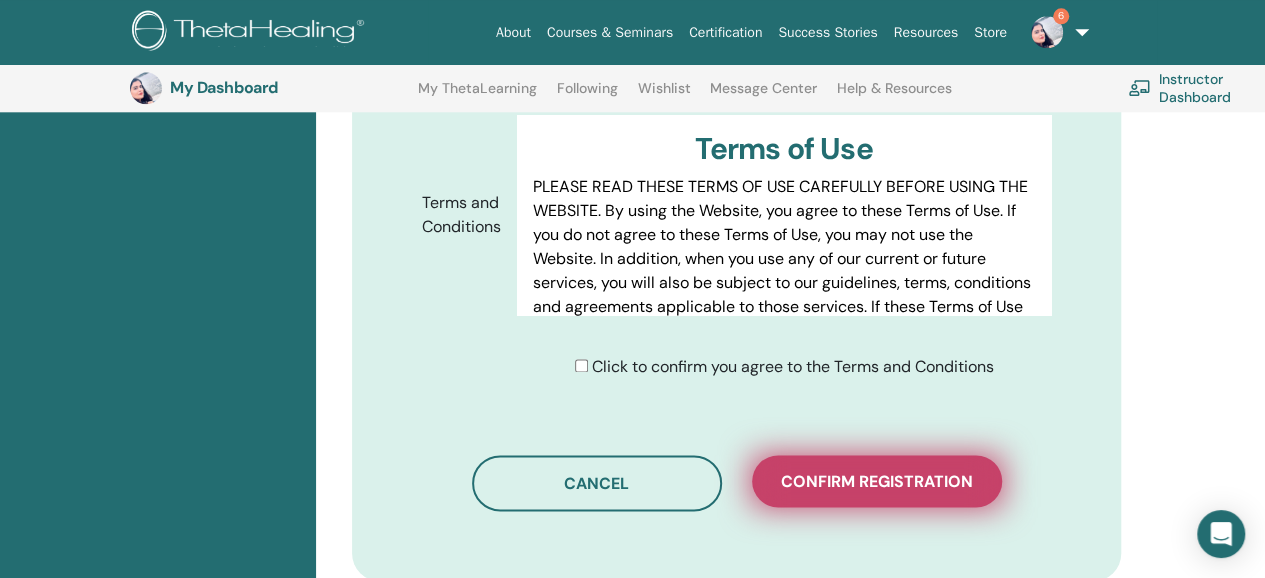 click on "Confirm registration" at bounding box center (877, 481) 